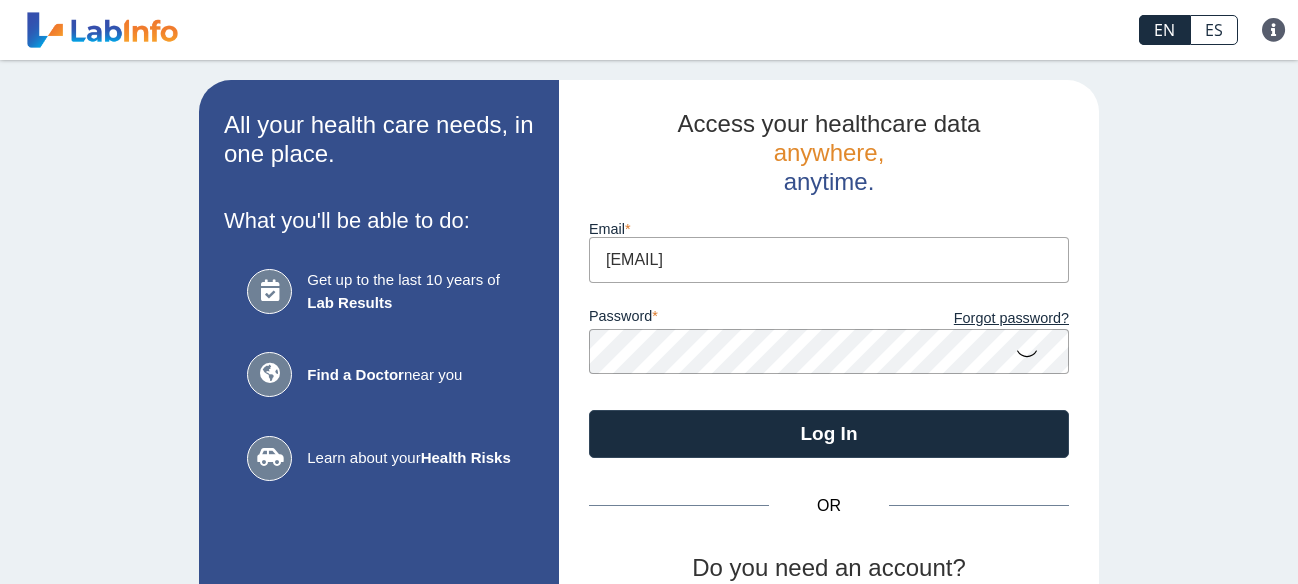 click on "Log In" 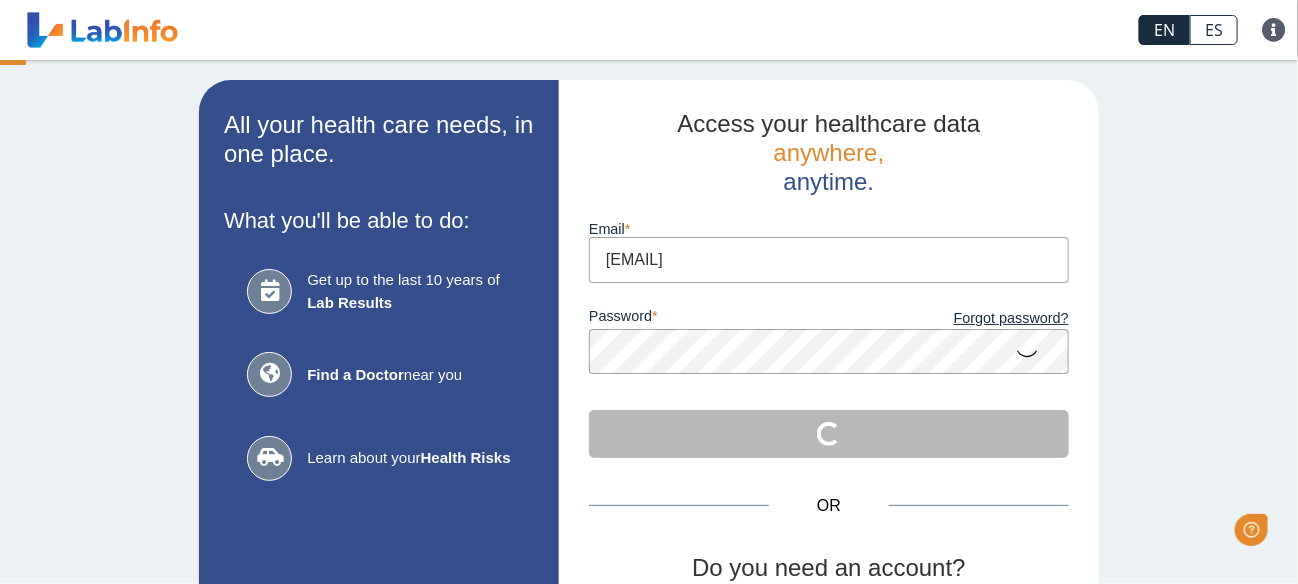scroll, scrollTop: 0, scrollLeft: 0, axis: both 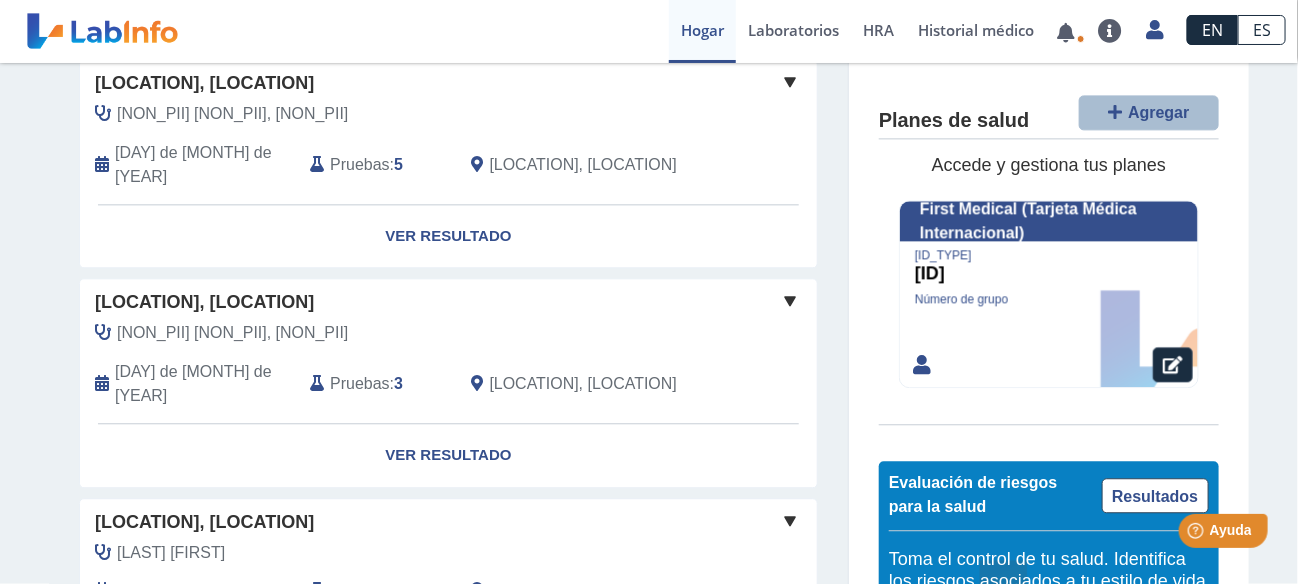 click on "Mostrar más laboratorios" 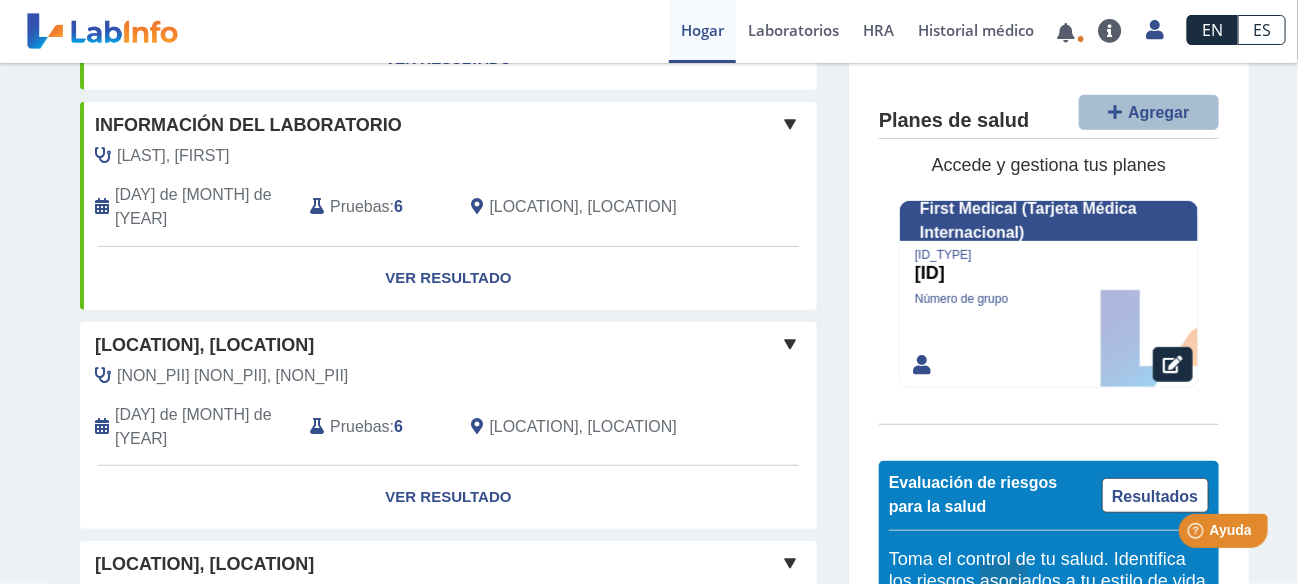scroll, scrollTop: 302, scrollLeft: 0, axis: vertical 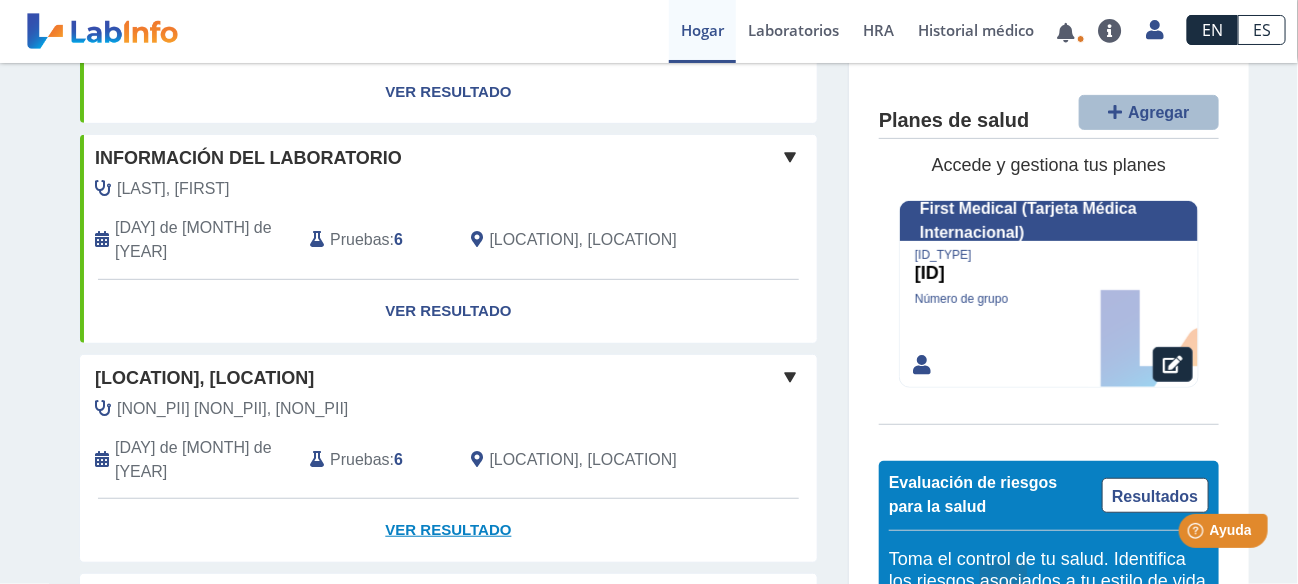 click on "Ver resultado" 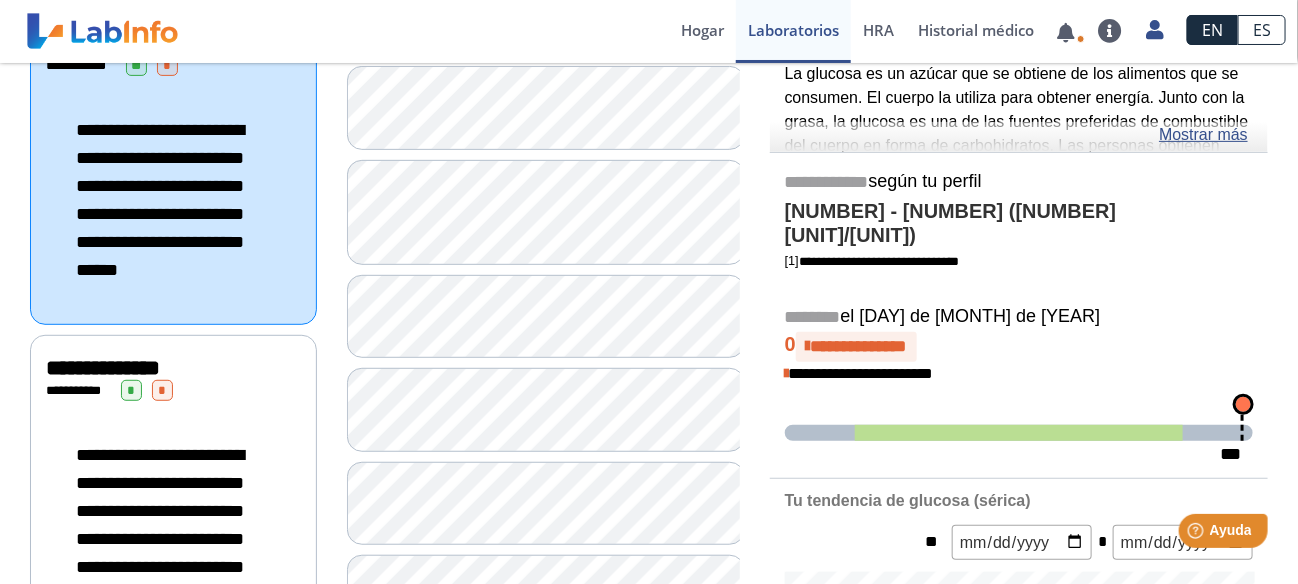 scroll, scrollTop: 0, scrollLeft: 0, axis: both 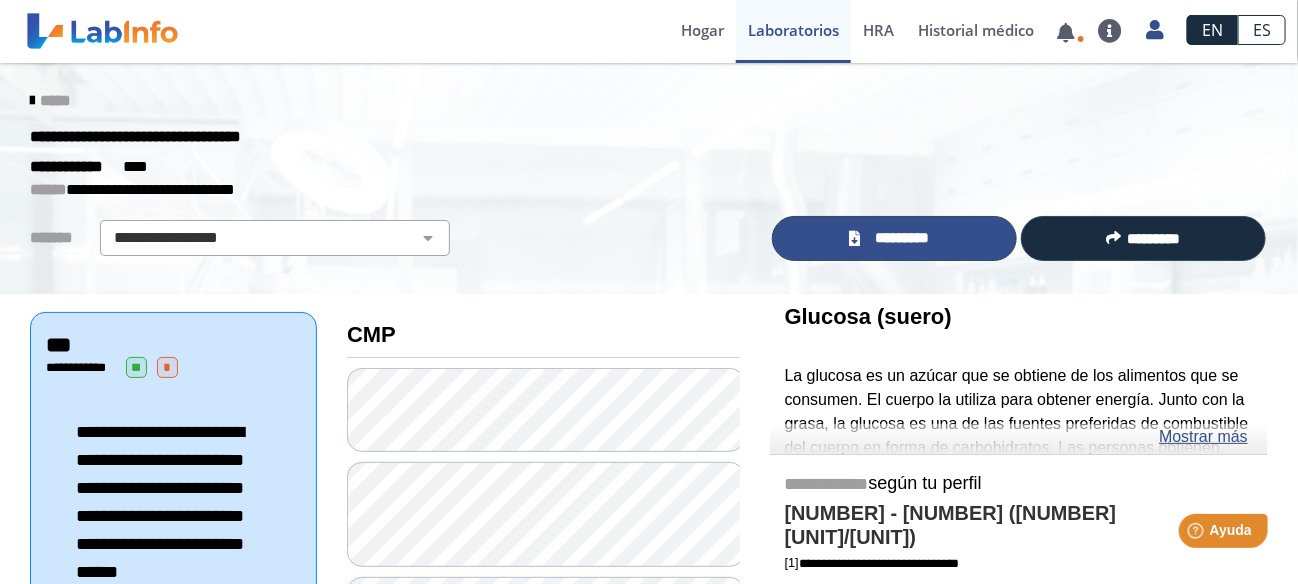 click on "*********" 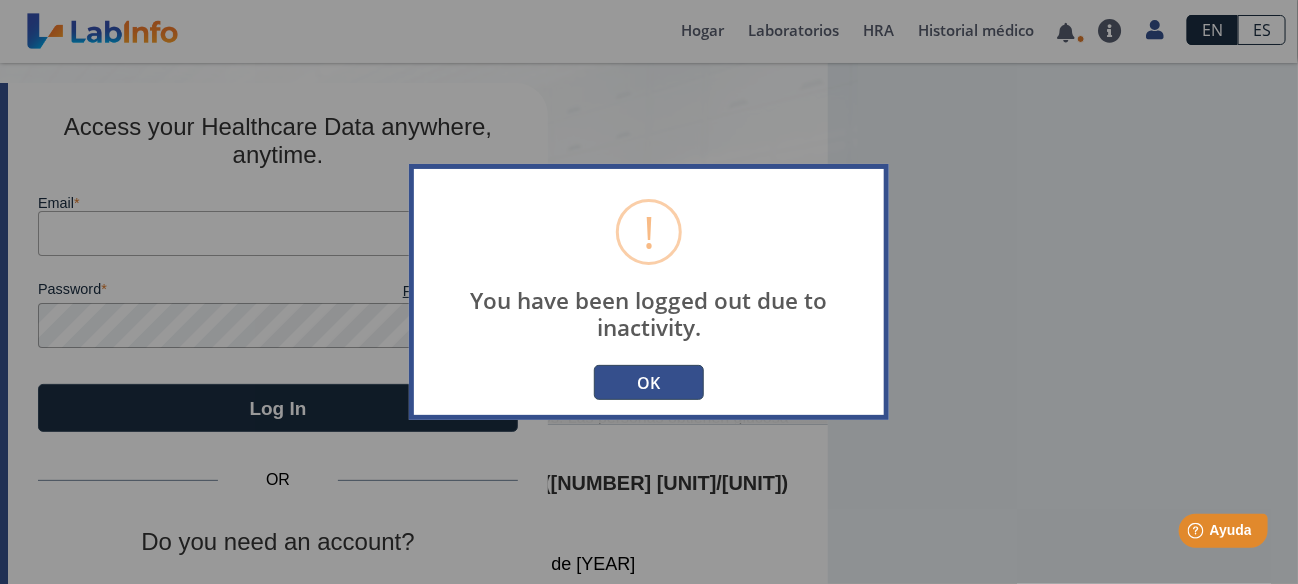 type on "[EMAIL]" 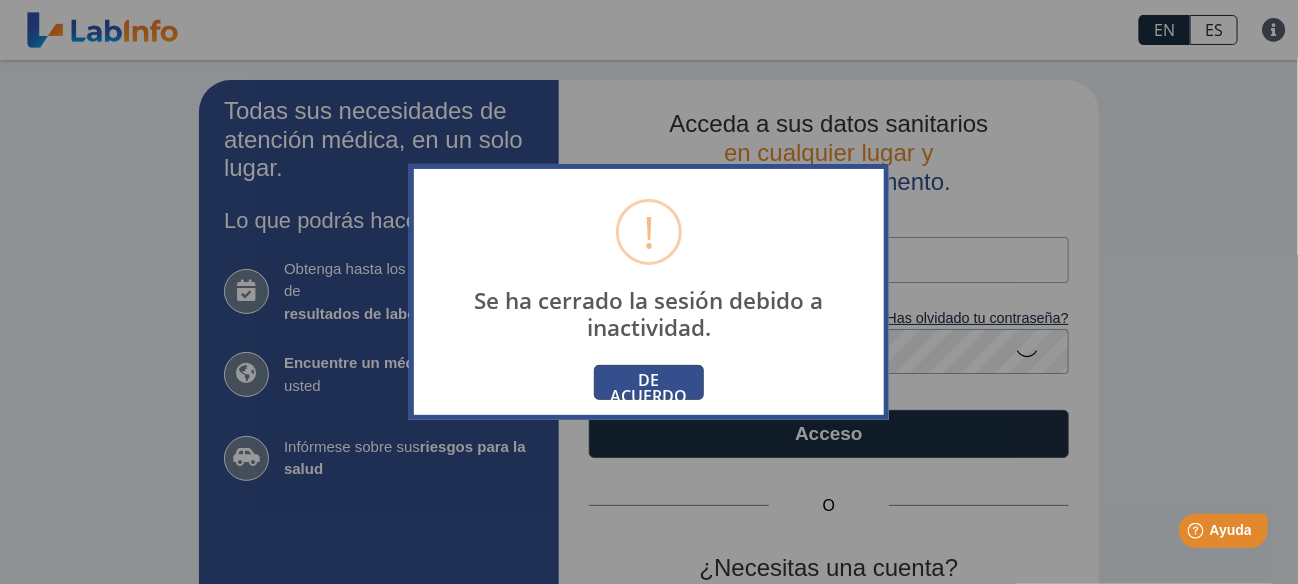 click on "DE ACUERDO" at bounding box center (649, 382) 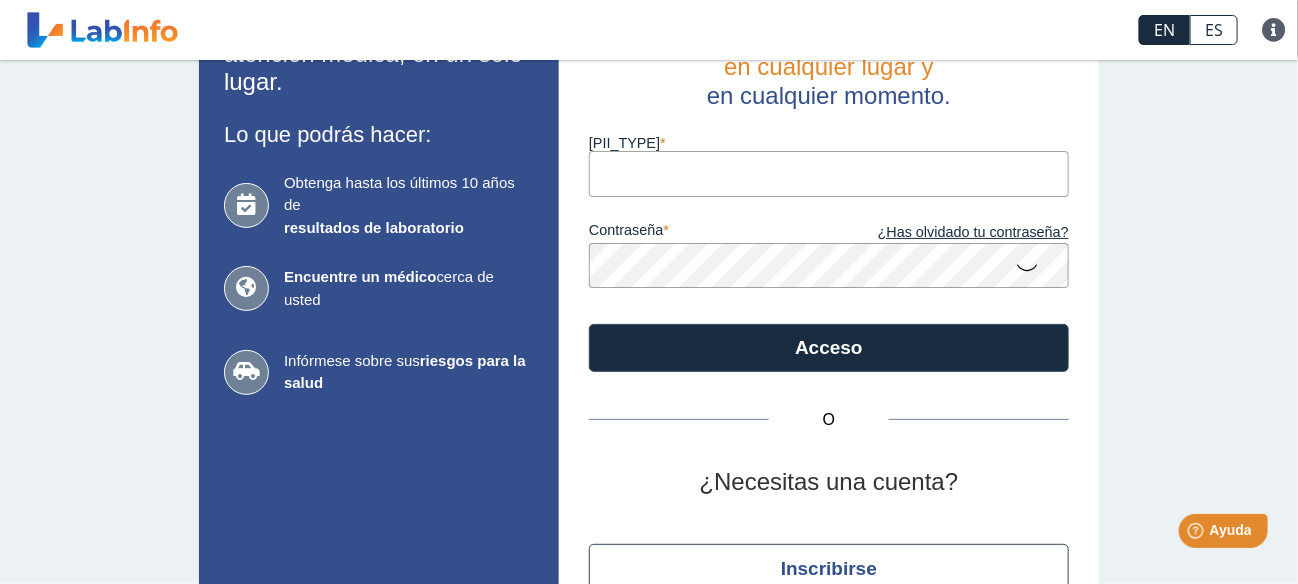 scroll, scrollTop: 0, scrollLeft: 0, axis: both 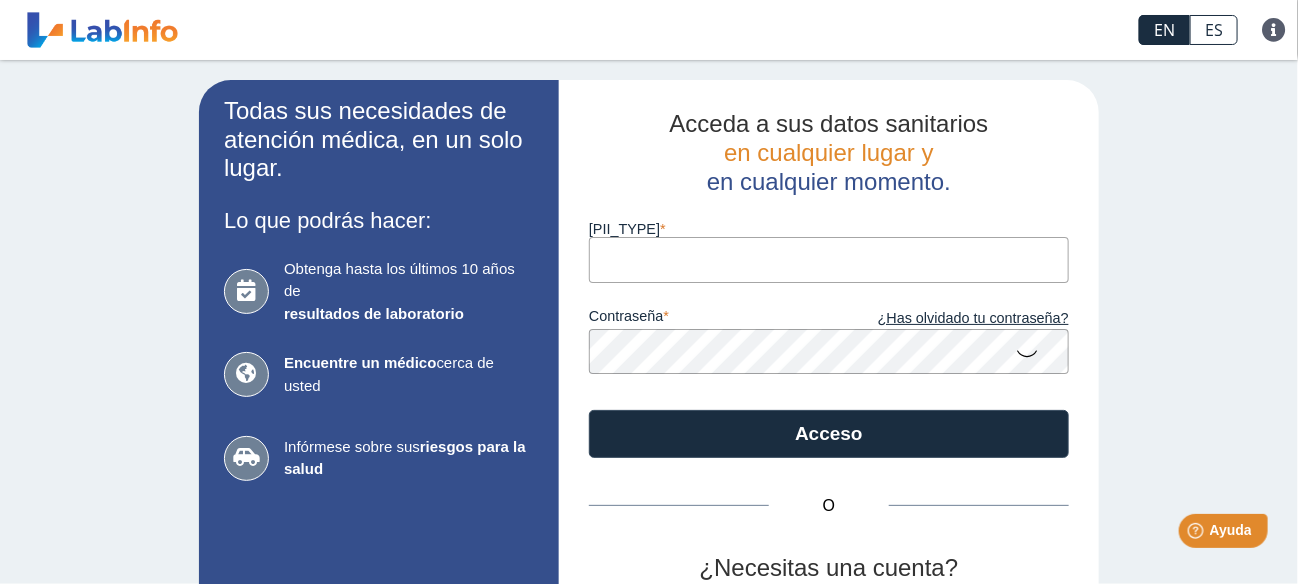 click on "[PII_TYPE]" at bounding box center [829, 259] 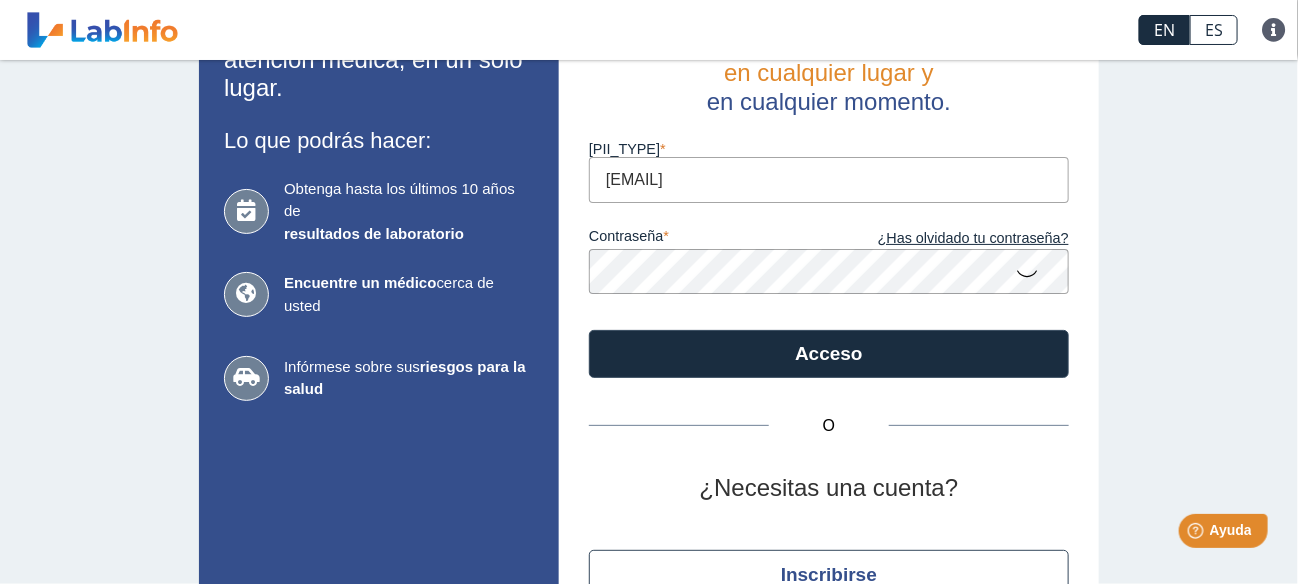 scroll, scrollTop: 191, scrollLeft: 0, axis: vertical 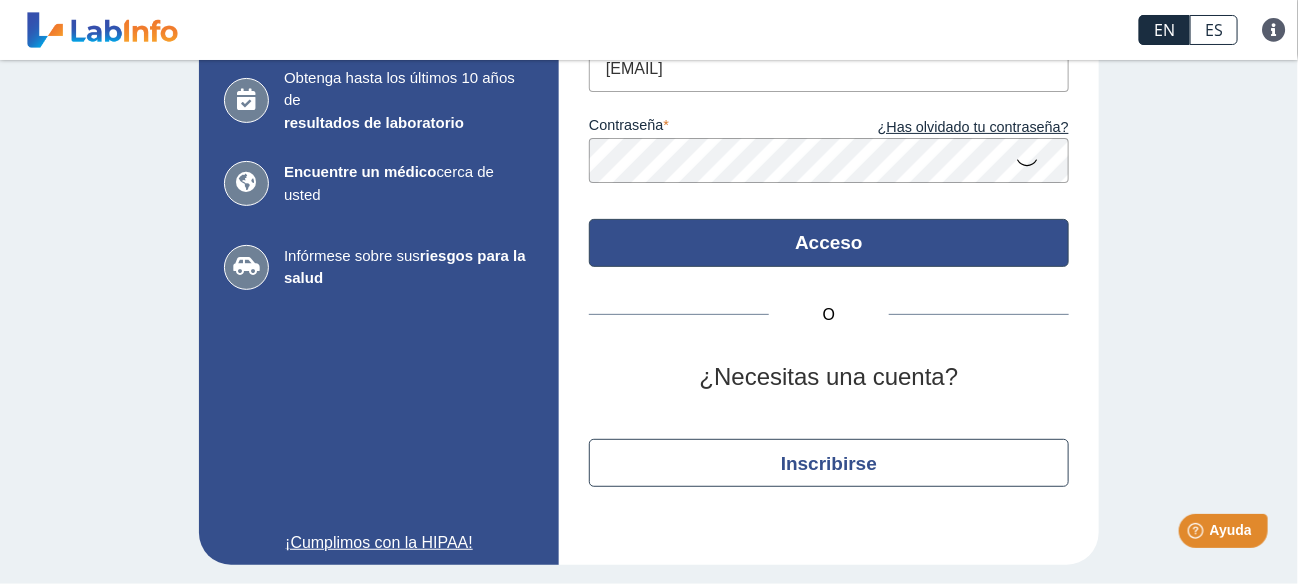 click on "Acceso" 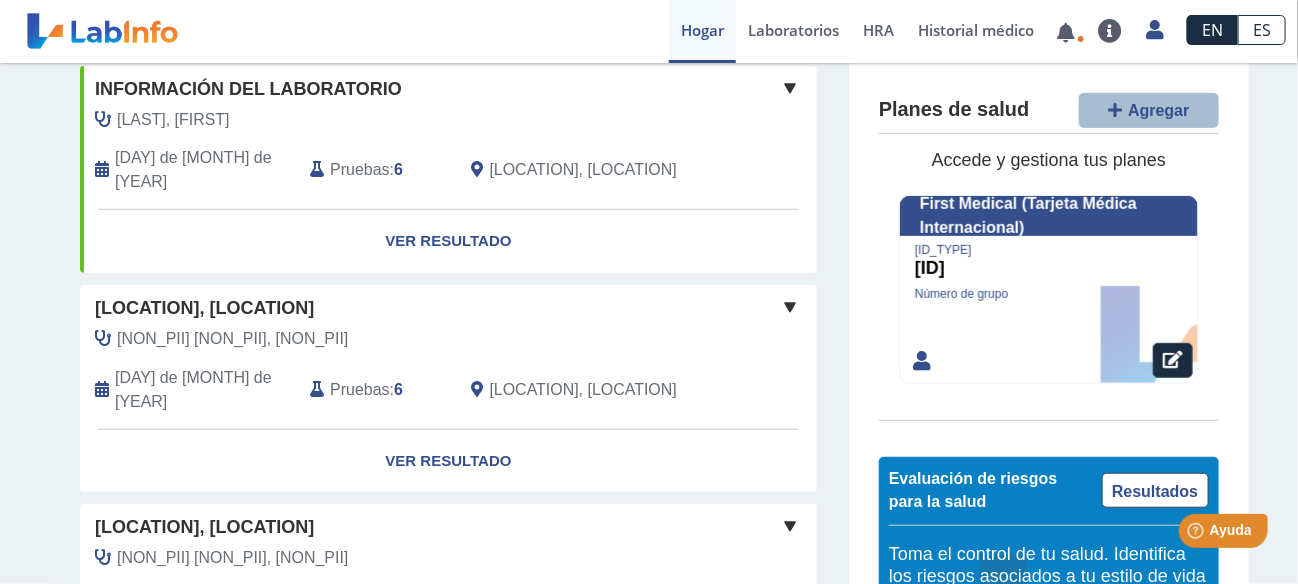 scroll, scrollTop: 400, scrollLeft: 0, axis: vertical 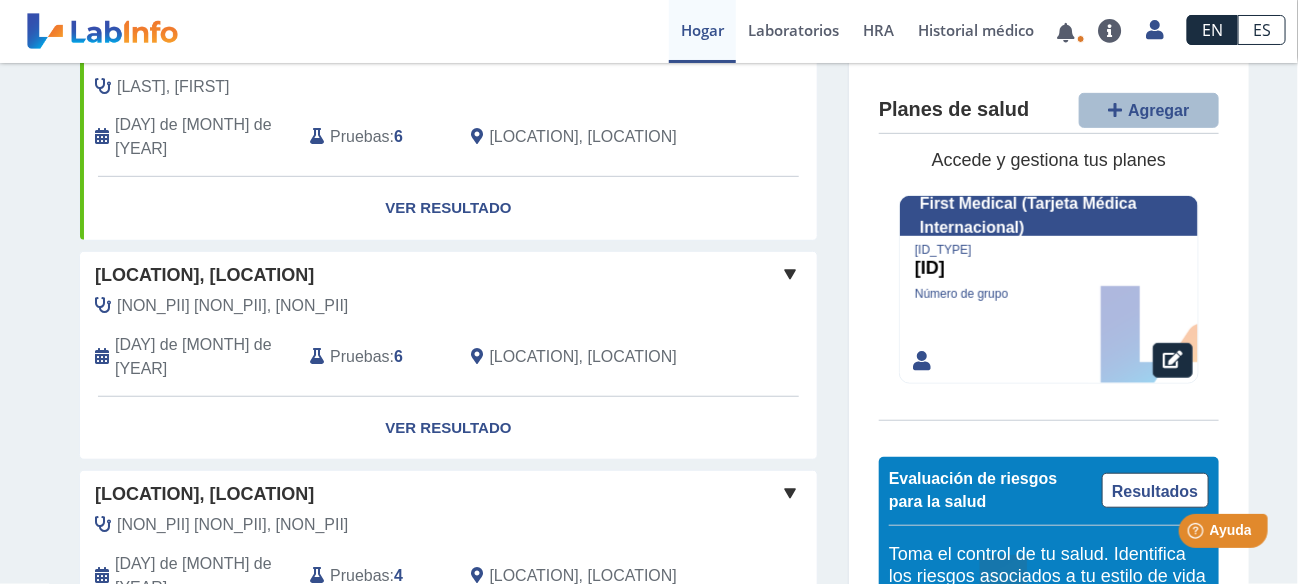 click on "Pruebas" 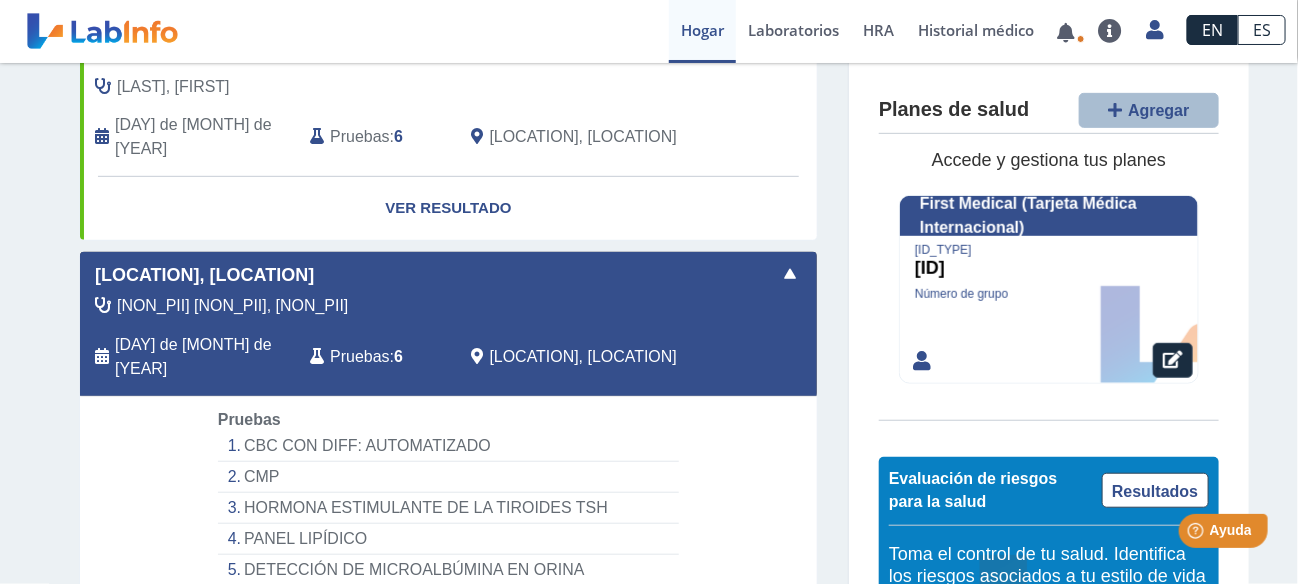 click on "CBC CON DIFF: AUTOMATIZADO" 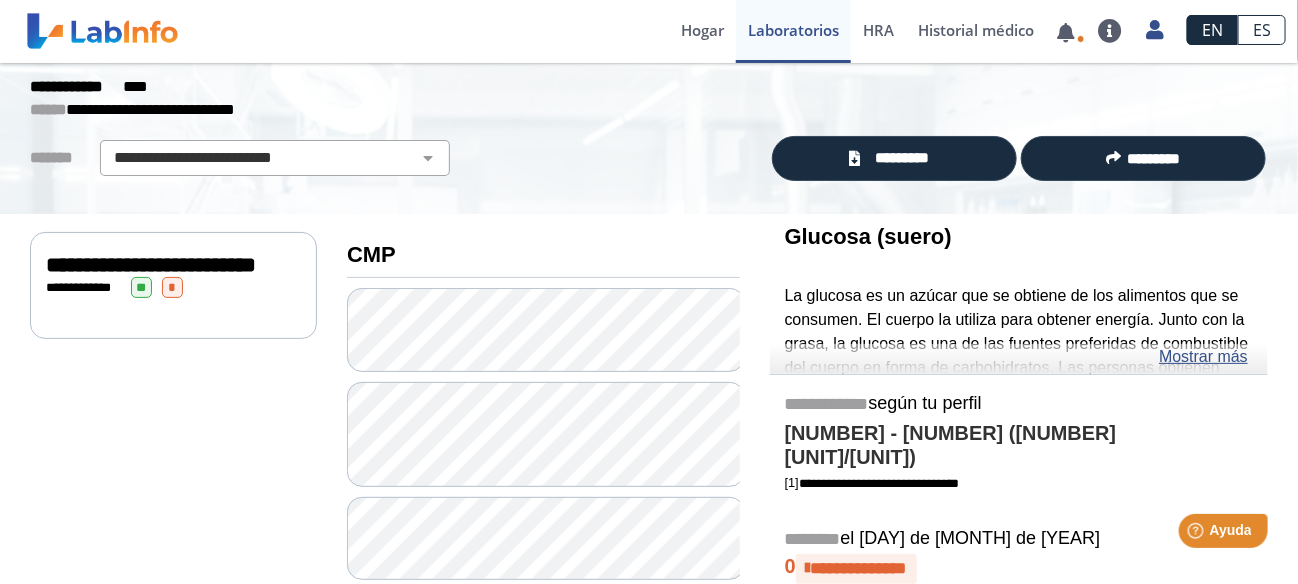 scroll, scrollTop: 0, scrollLeft: 0, axis: both 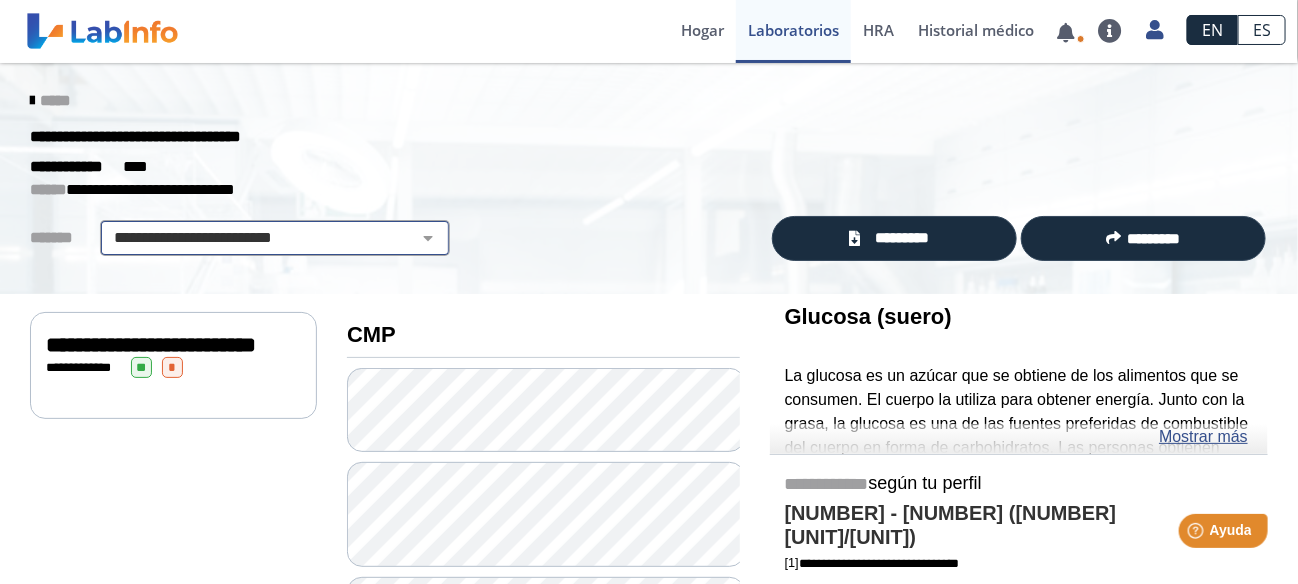 click on "**********" 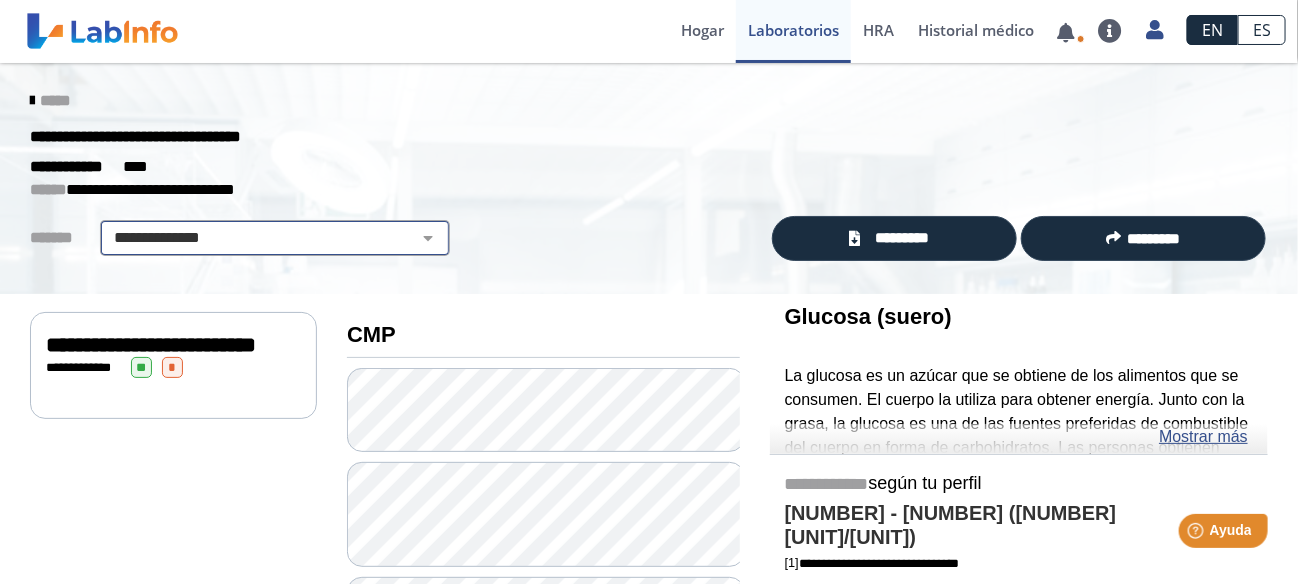 click on "**********" 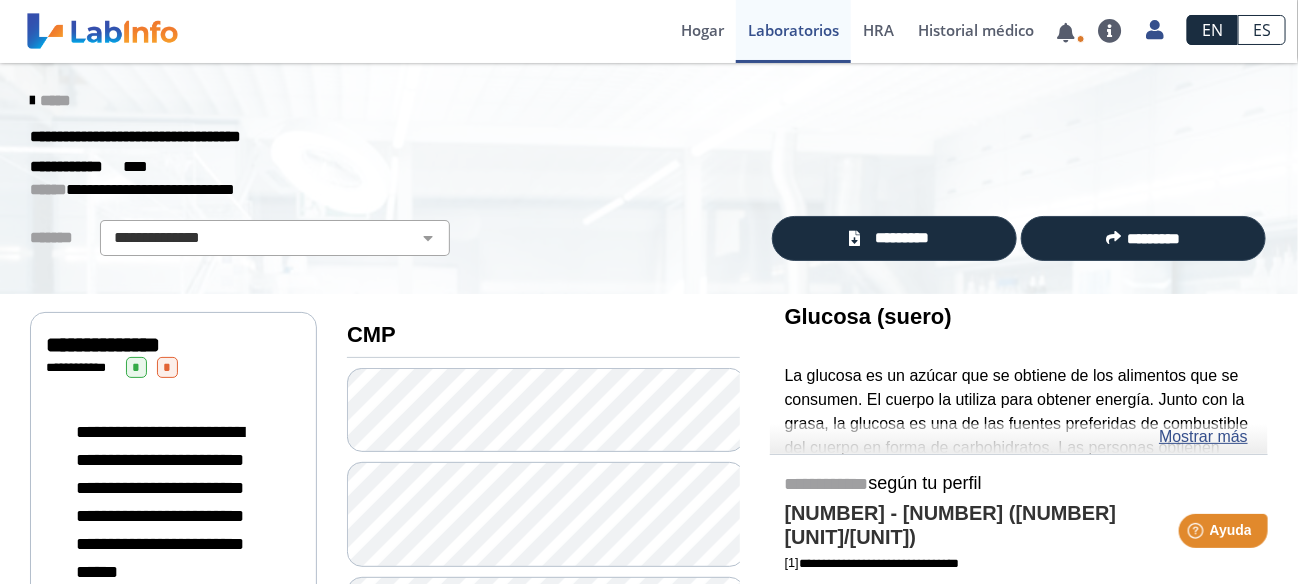 scroll, scrollTop: 99, scrollLeft: 0, axis: vertical 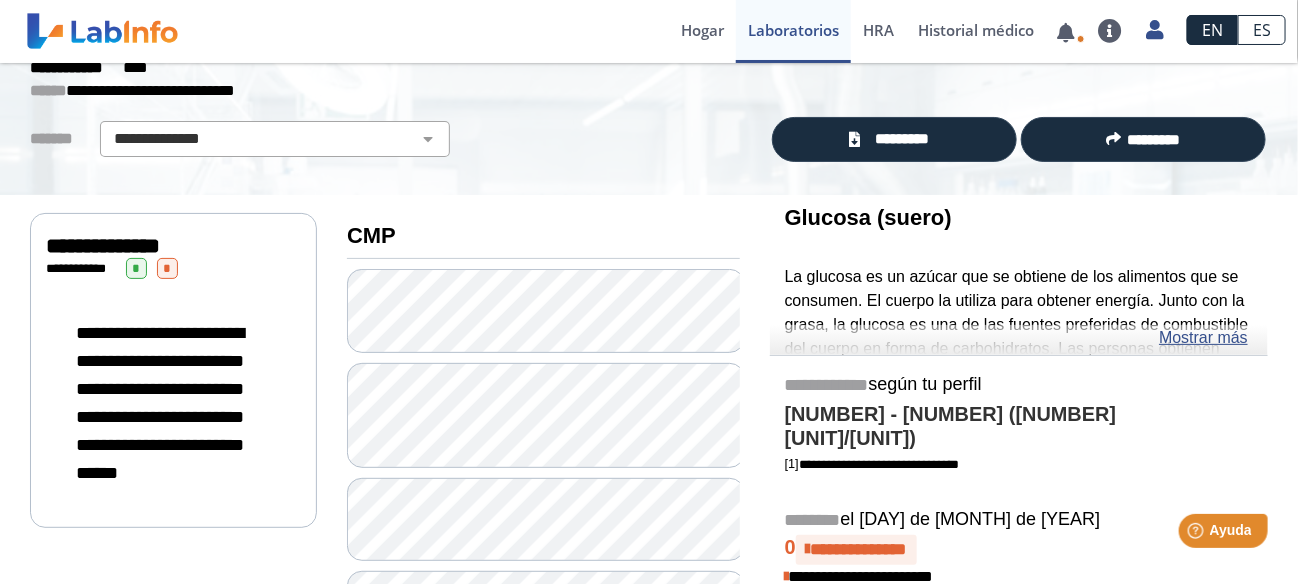 click on "**********" 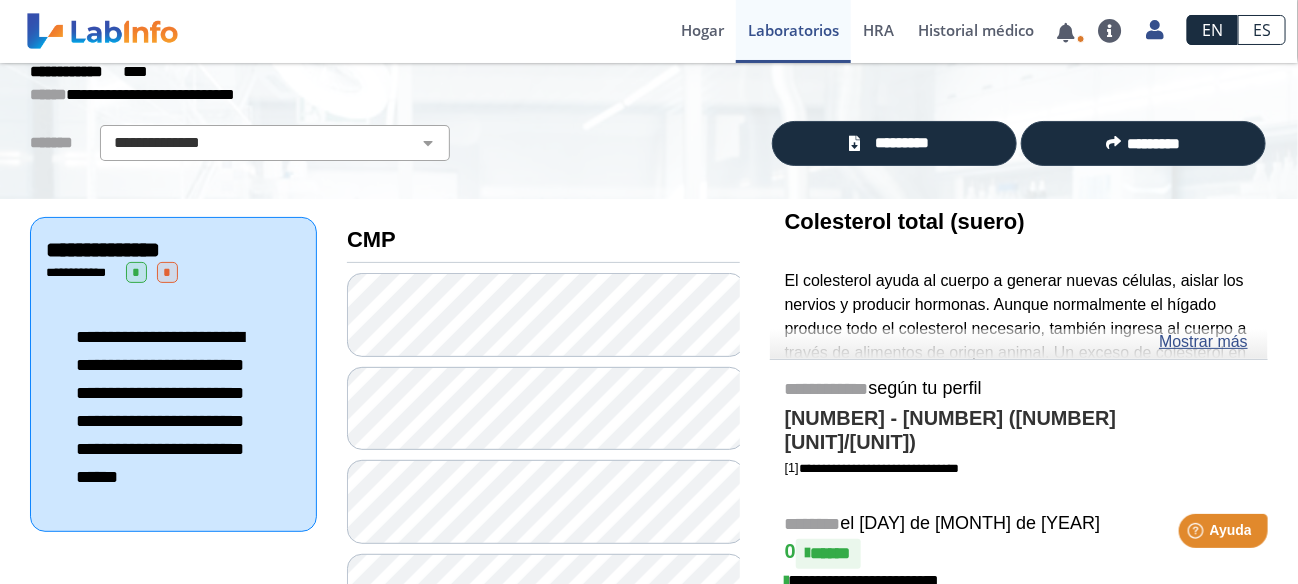 scroll, scrollTop: 0, scrollLeft: 0, axis: both 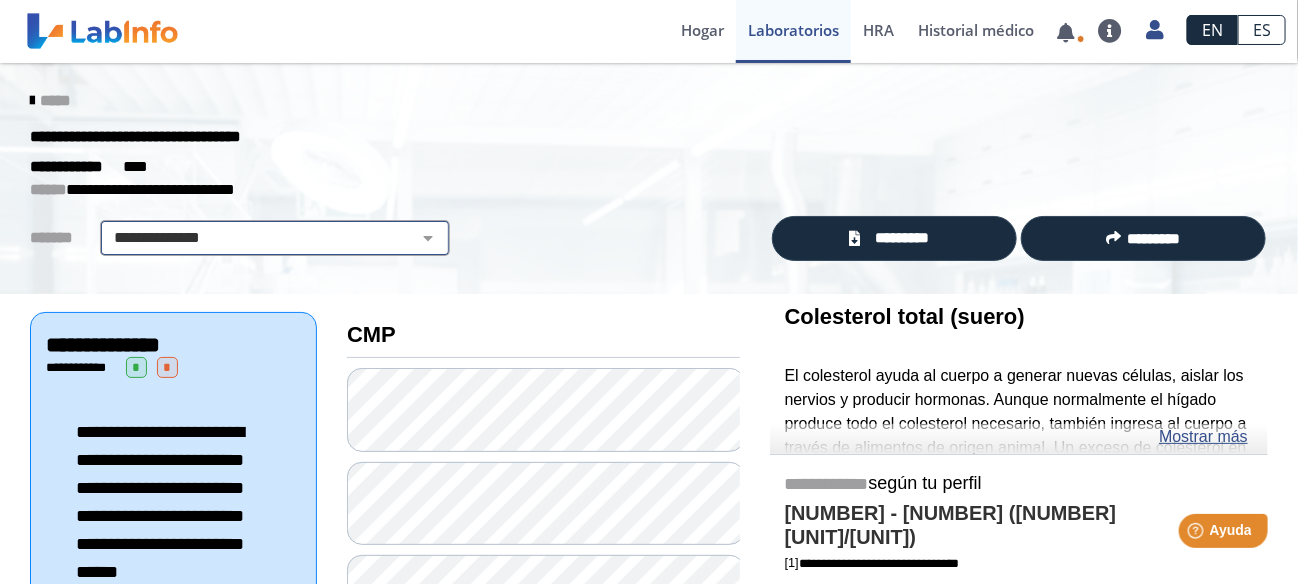 click on "**********" 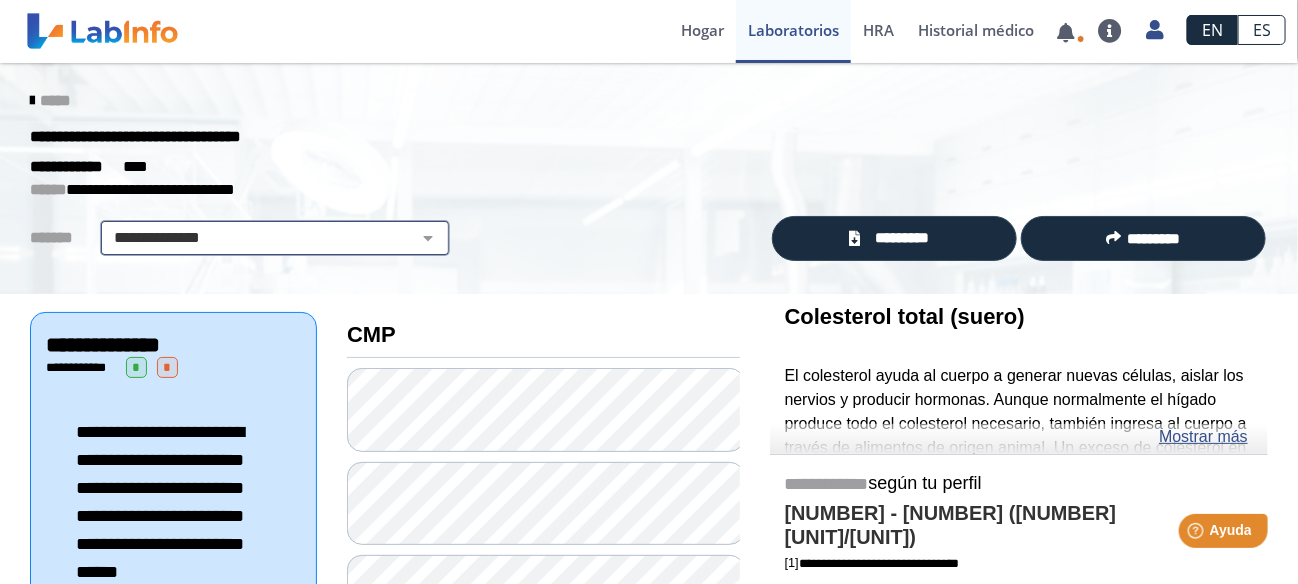 select on "**********" 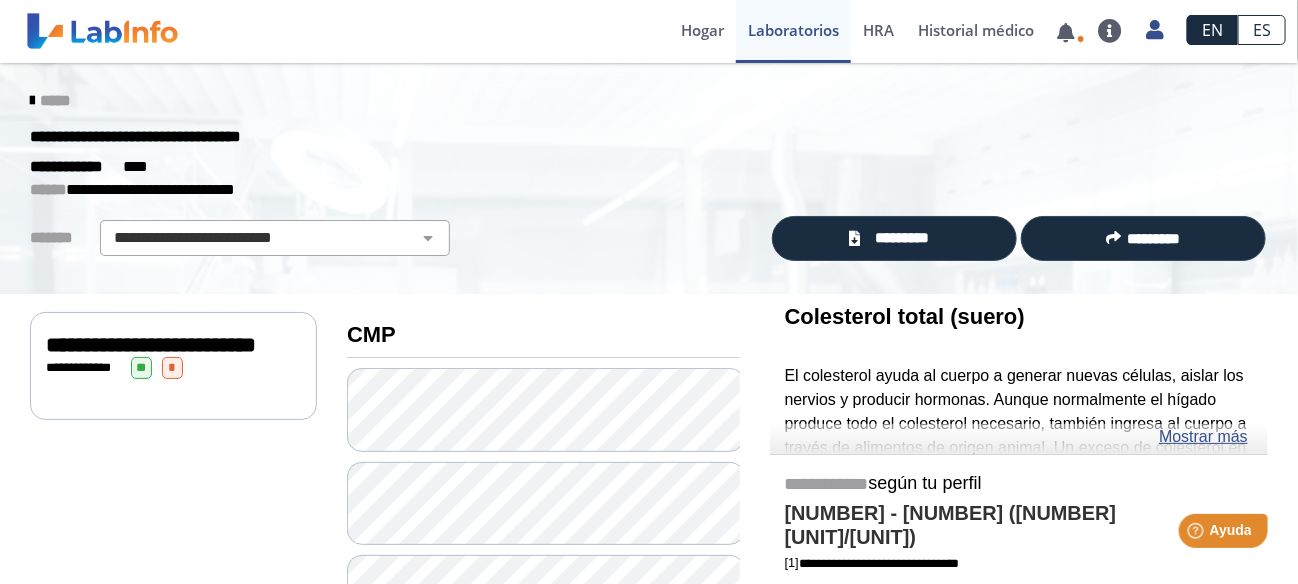 click on "**********" 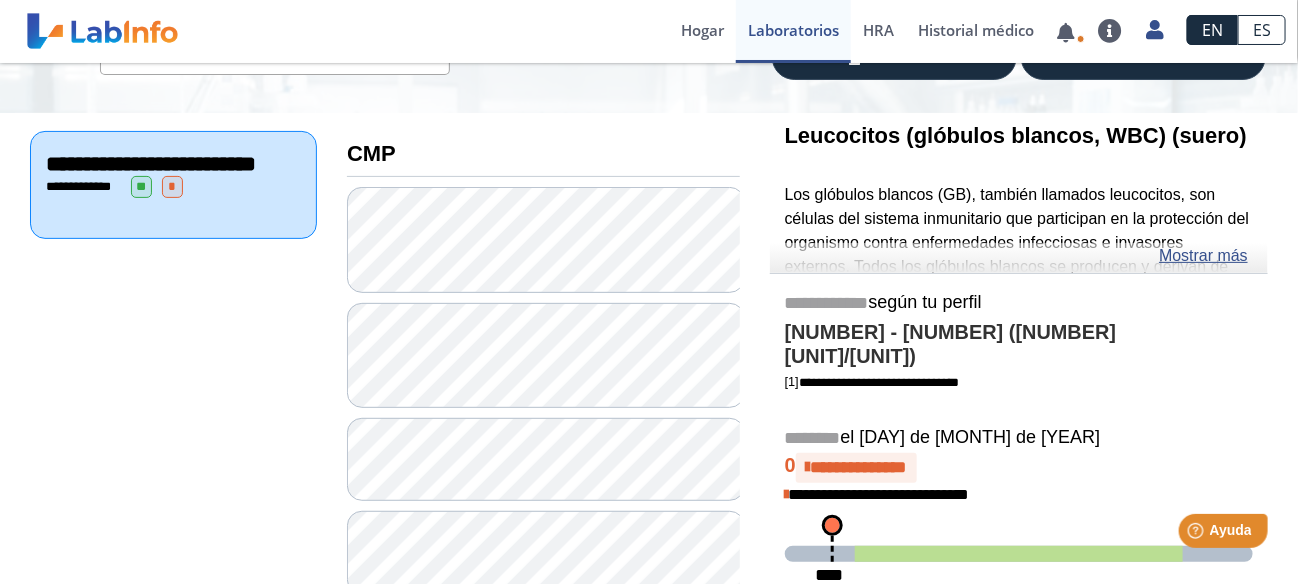 scroll, scrollTop: 175, scrollLeft: 0, axis: vertical 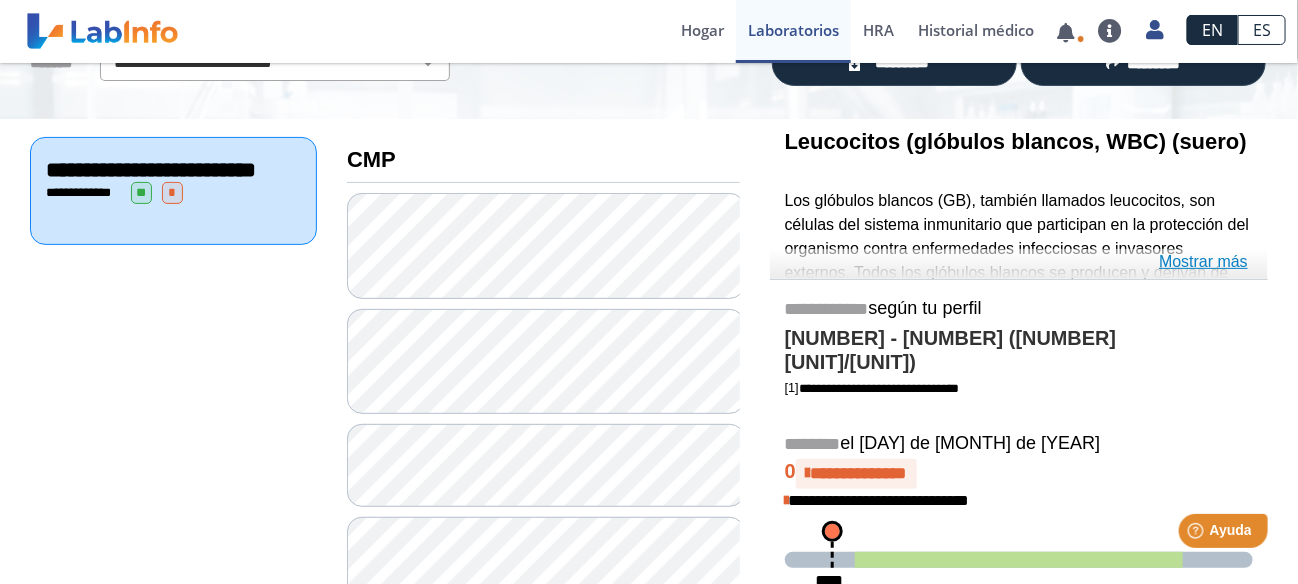 click on "Mostrar más" 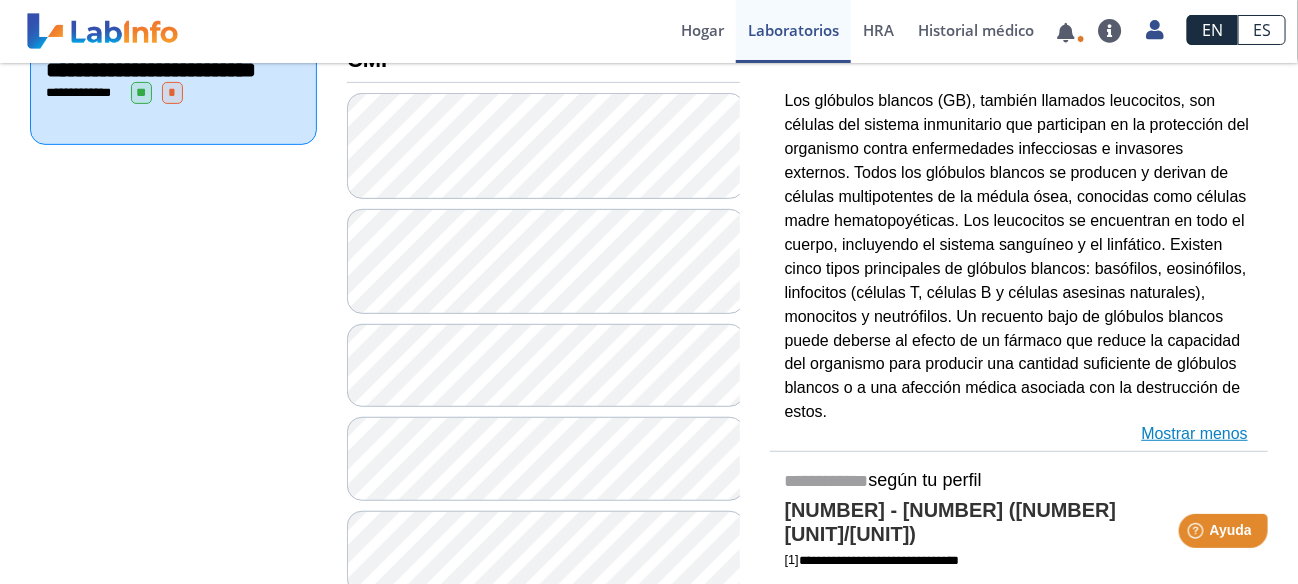 scroll, scrollTop: 0, scrollLeft: 0, axis: both 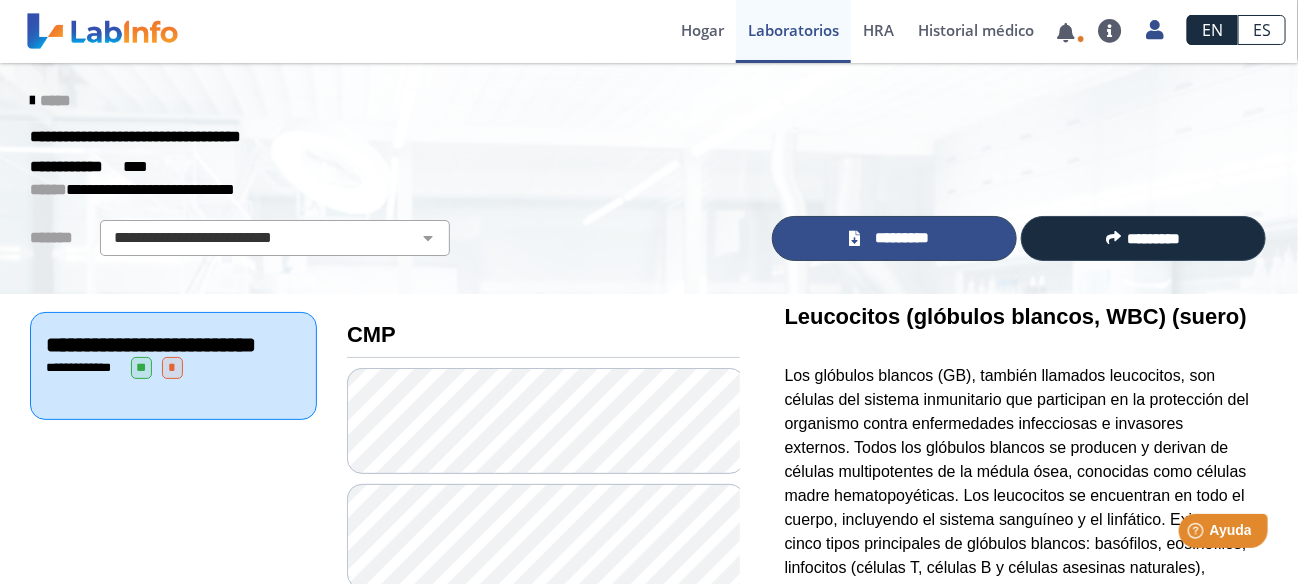 click on "*********" 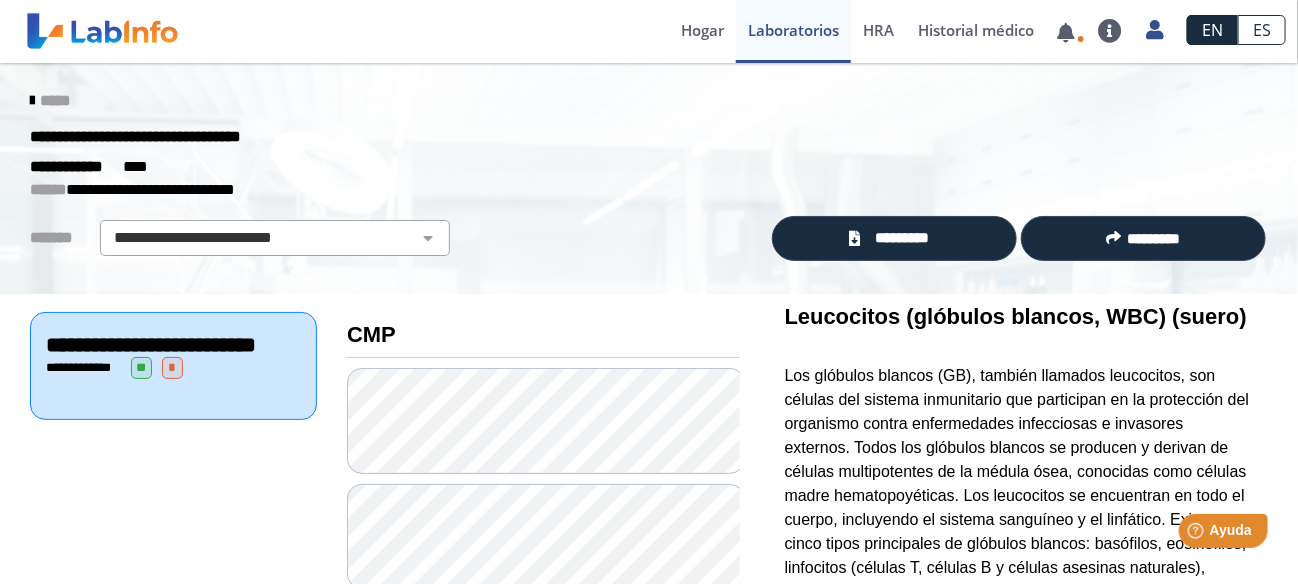 click 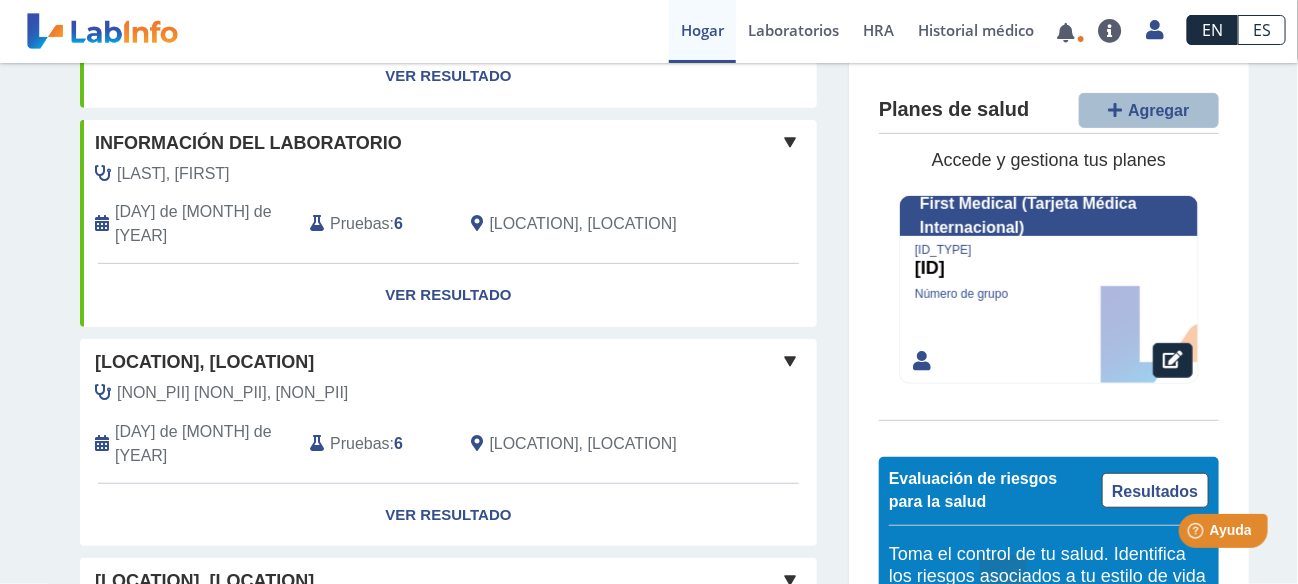 scroll, scrollTop: 400, scrollLeft: 0, axis: vertical 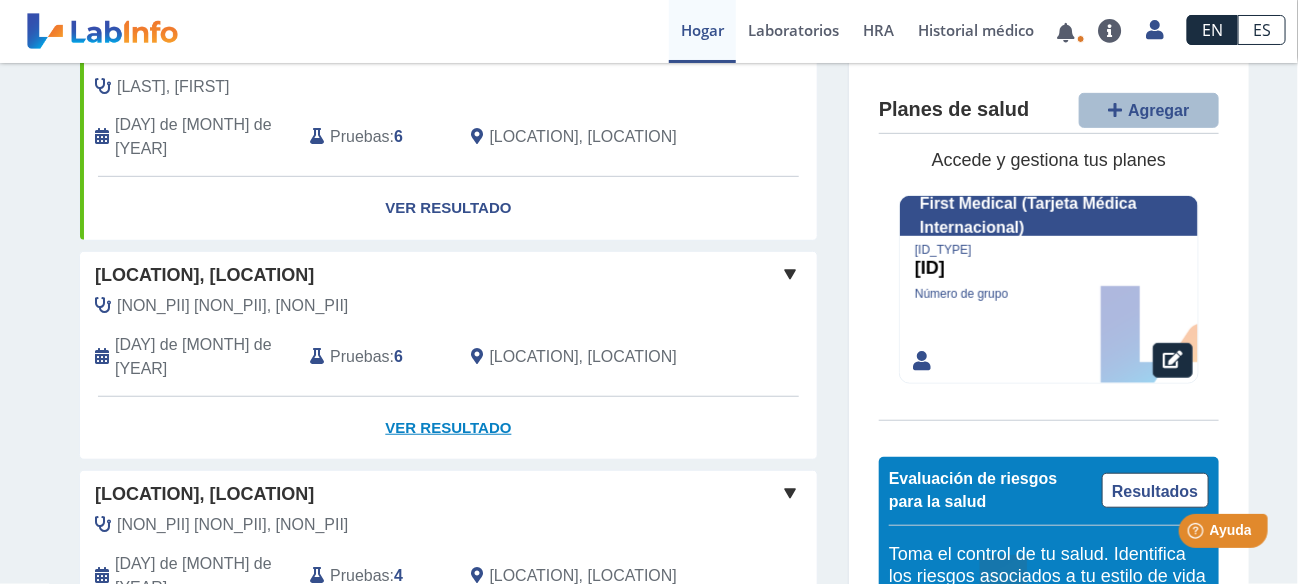 click on "Ver resultado" 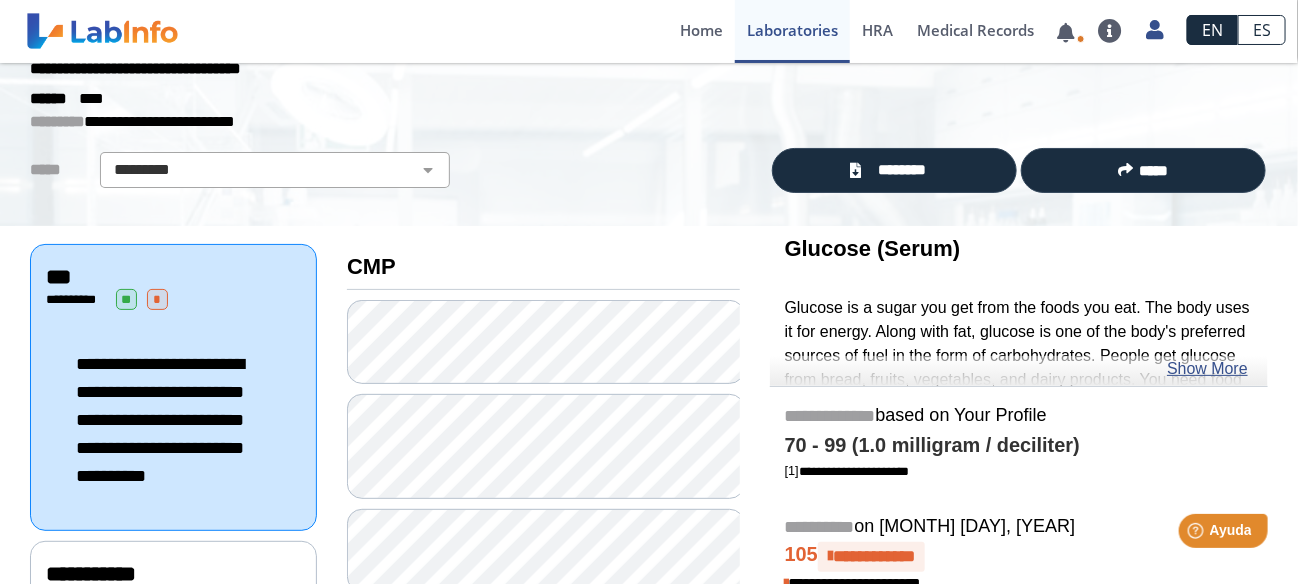scroll, scrollTop: 99, scrollLeft: 0, axis: vertical 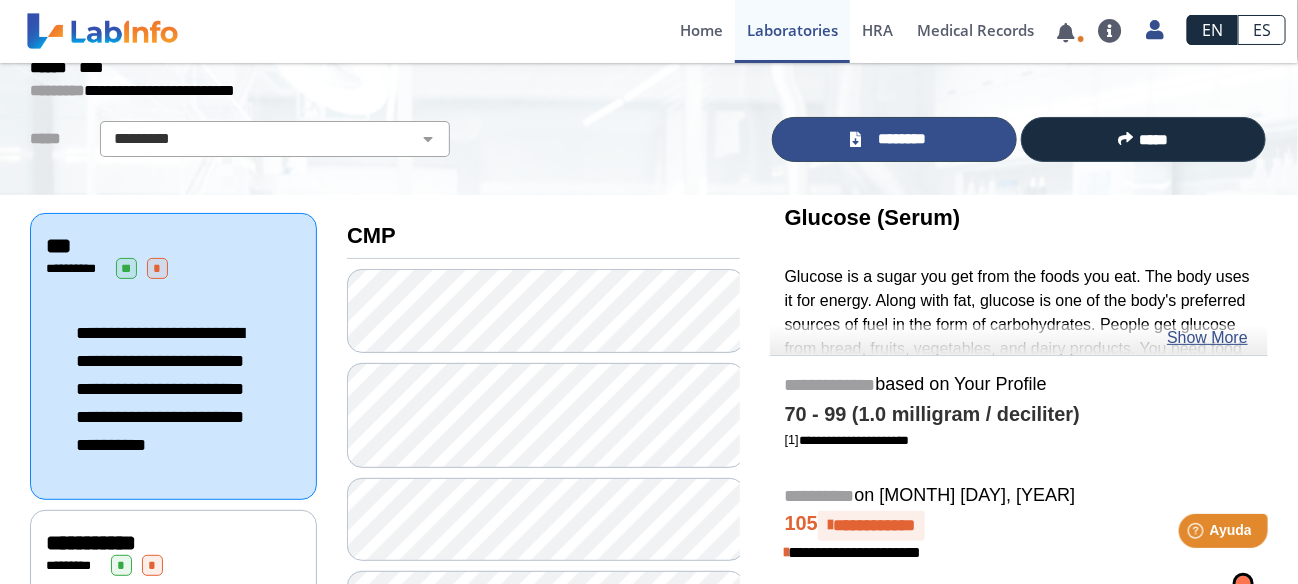 click on "********" 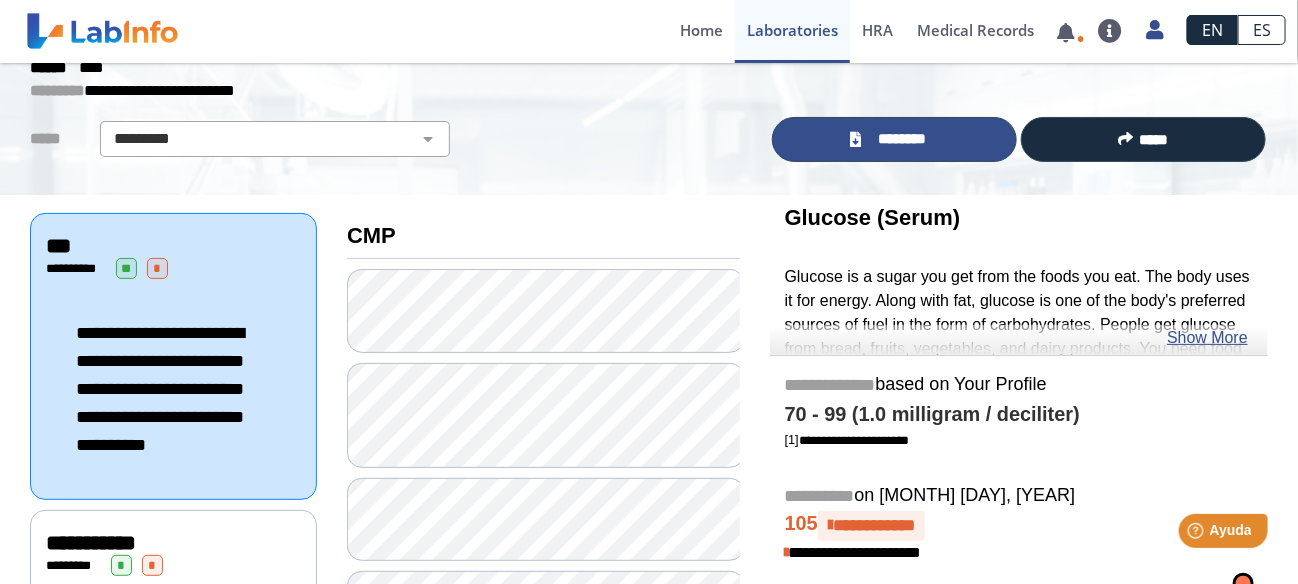 click on "********" 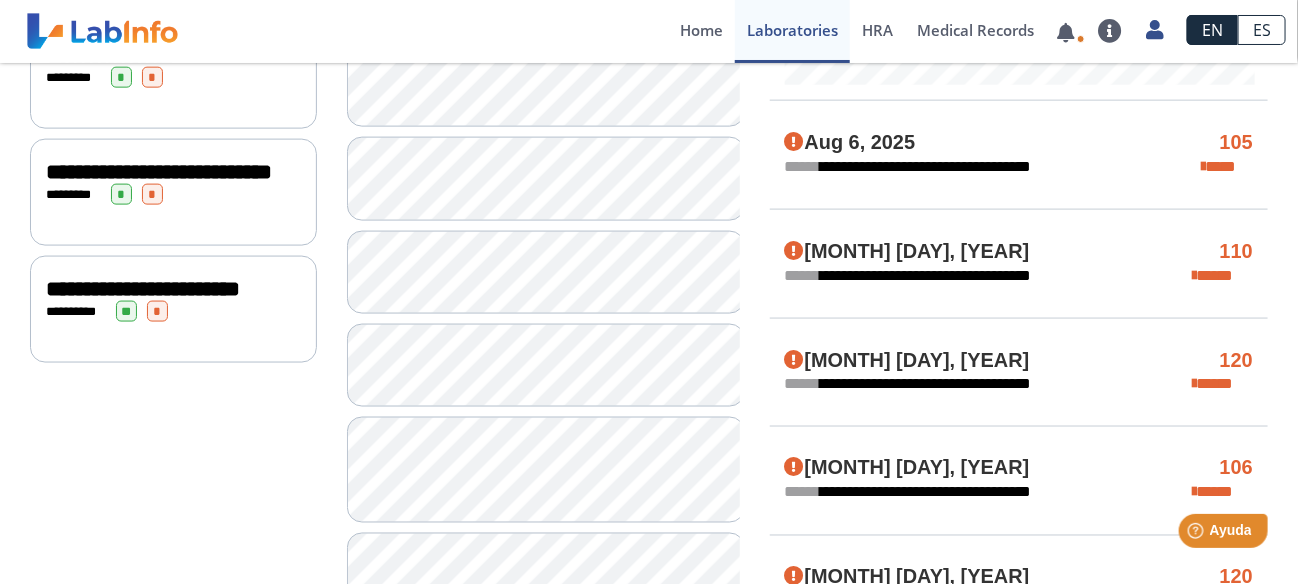 scroll, scrollTop: 1200, scrollLeft: 0, axis: vertical 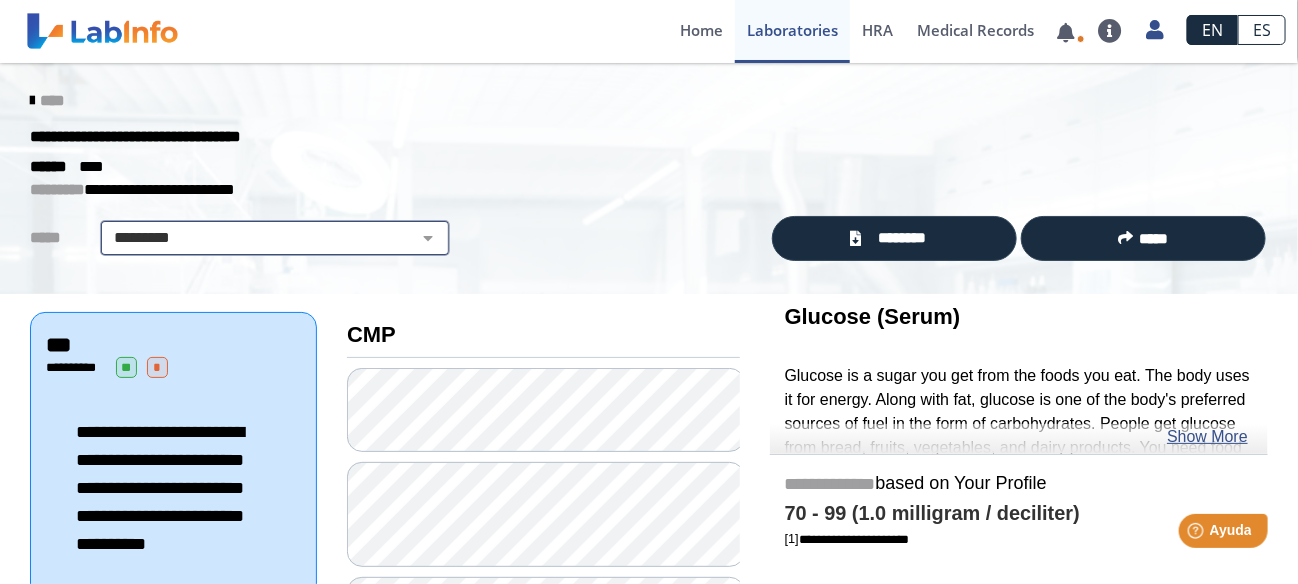 click on "**********" 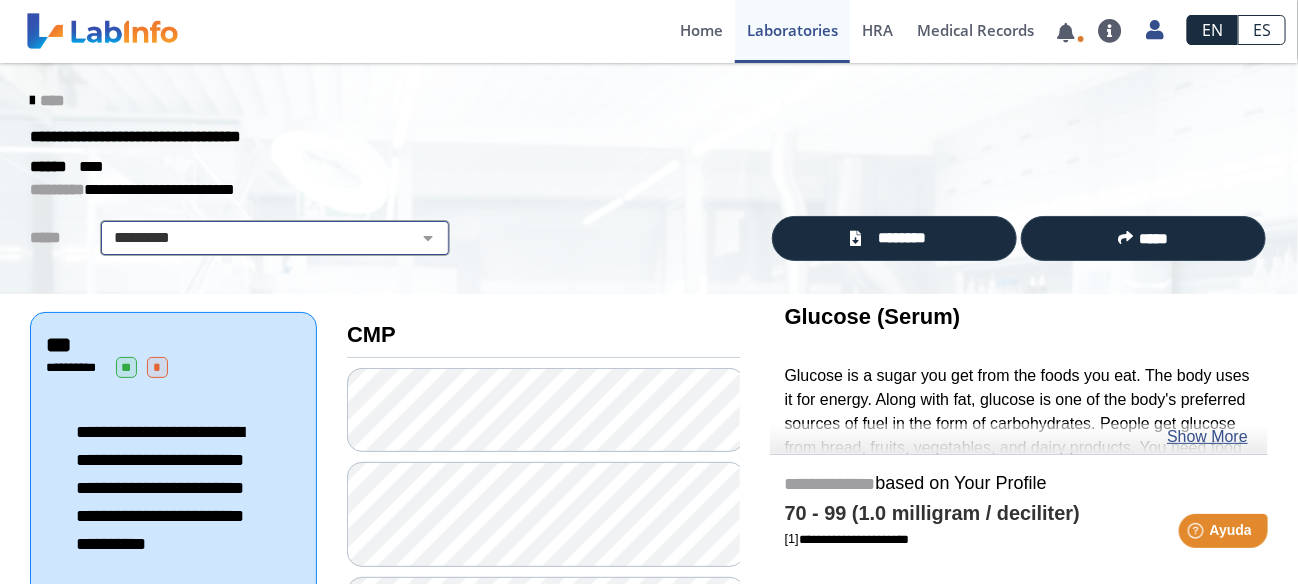 click on "**********" 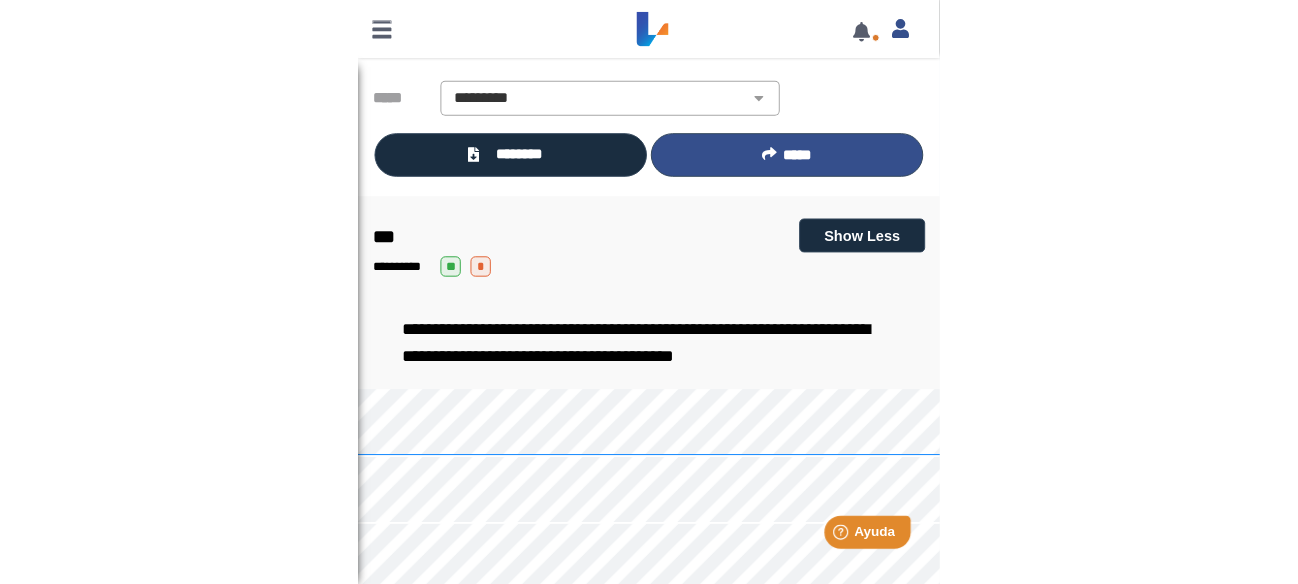 scroll, scrollTop: 200, scrollLeft: 0, axis: vertical 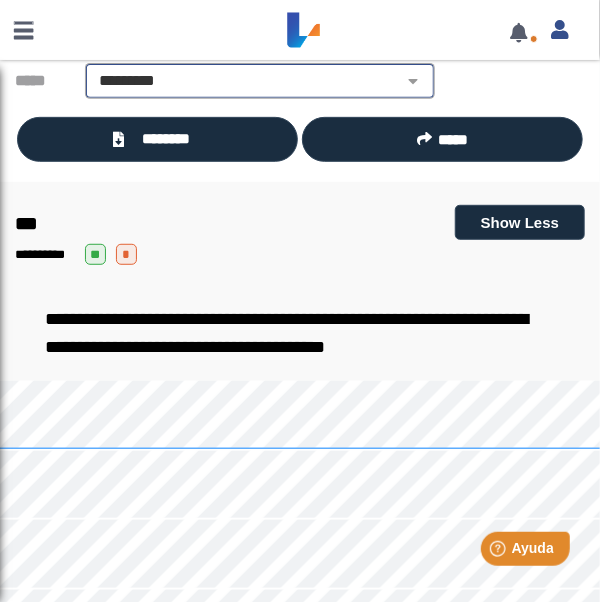 click on "**********" 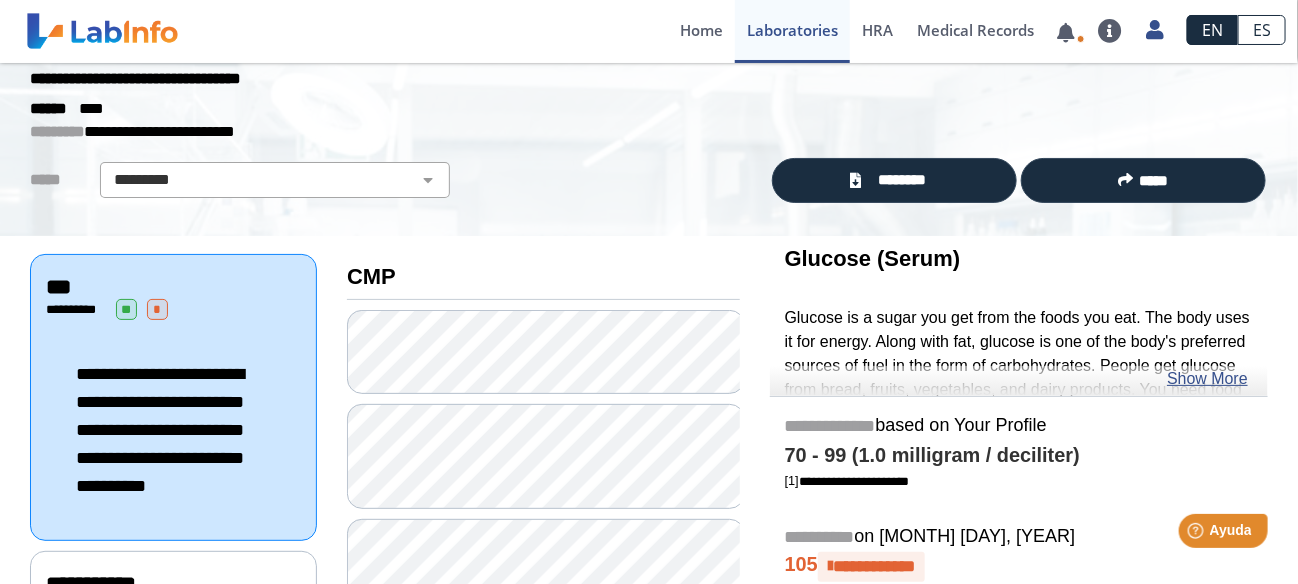scroll, scrollTop: 0, scrollLeft: 0, axis: both 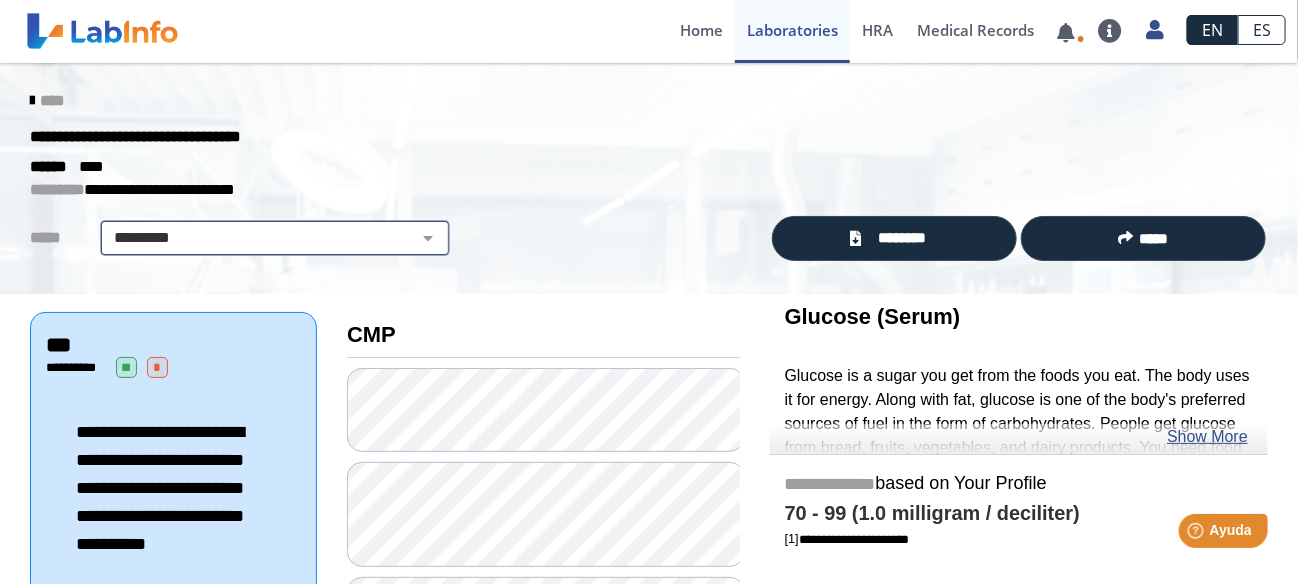 click on "**********" 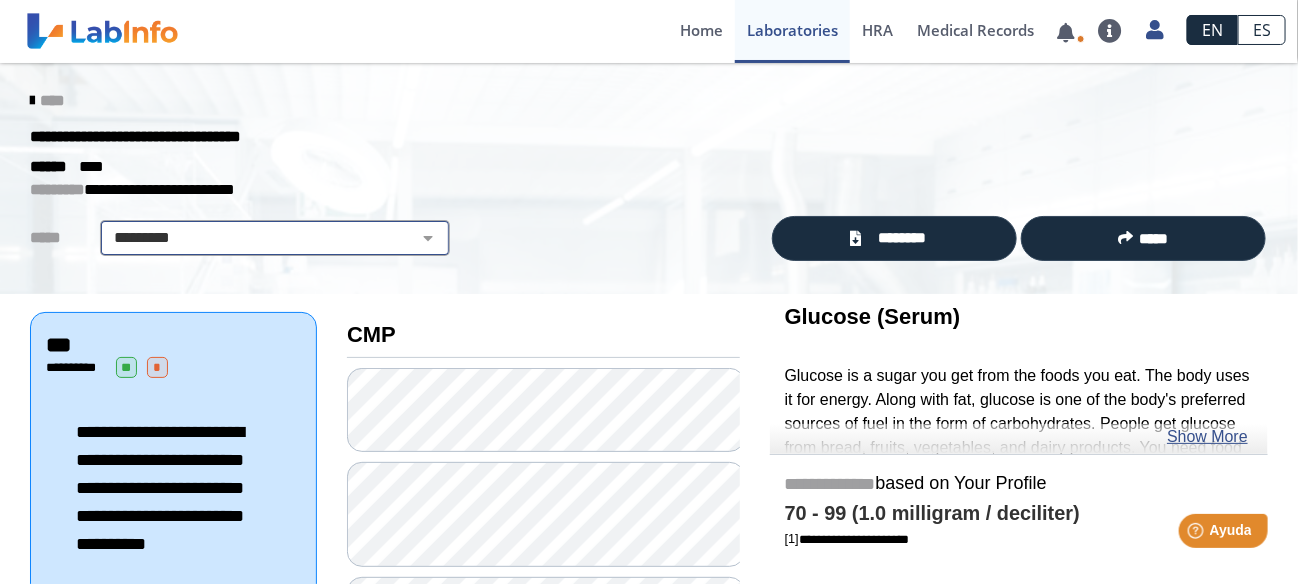 select on "**********" 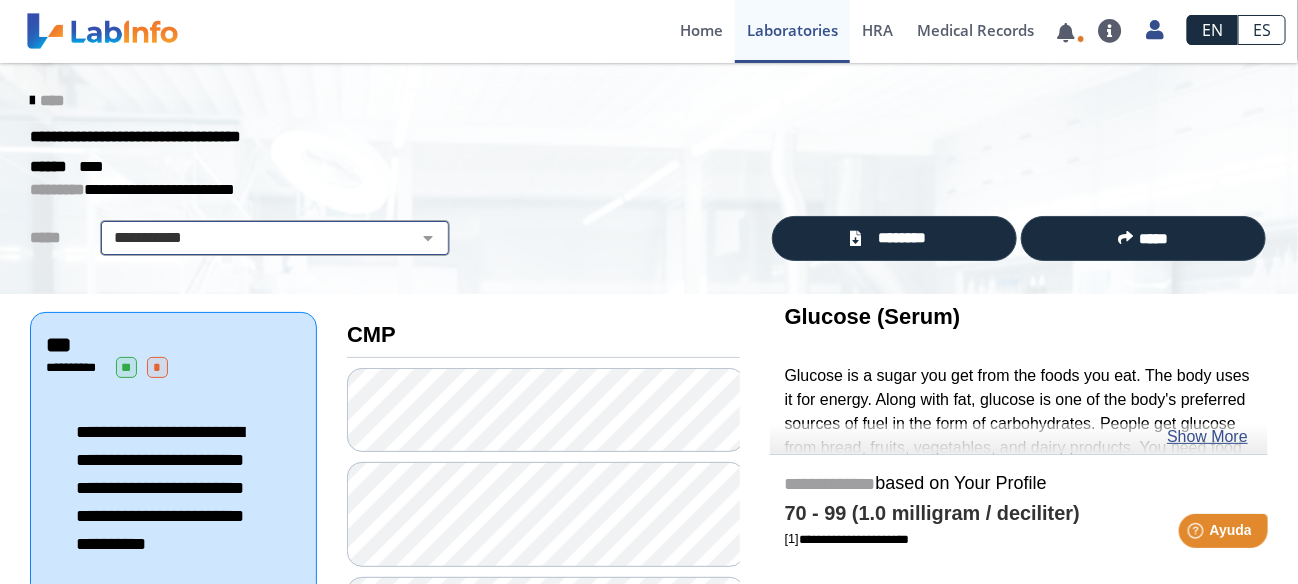 click on "**********" 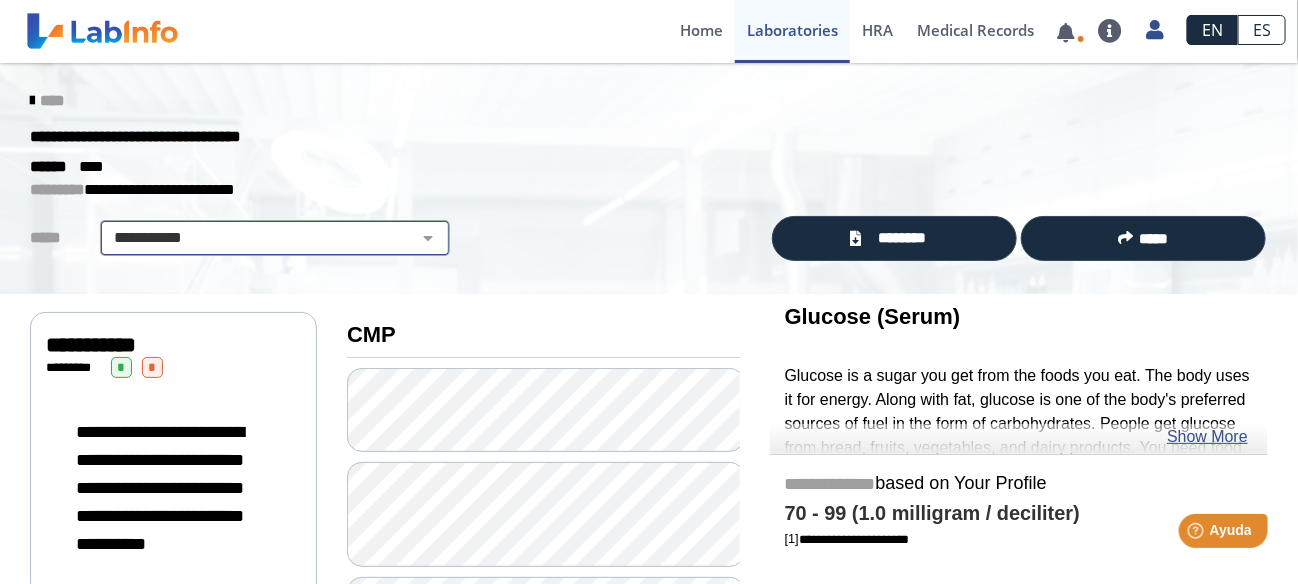 click on "**********" 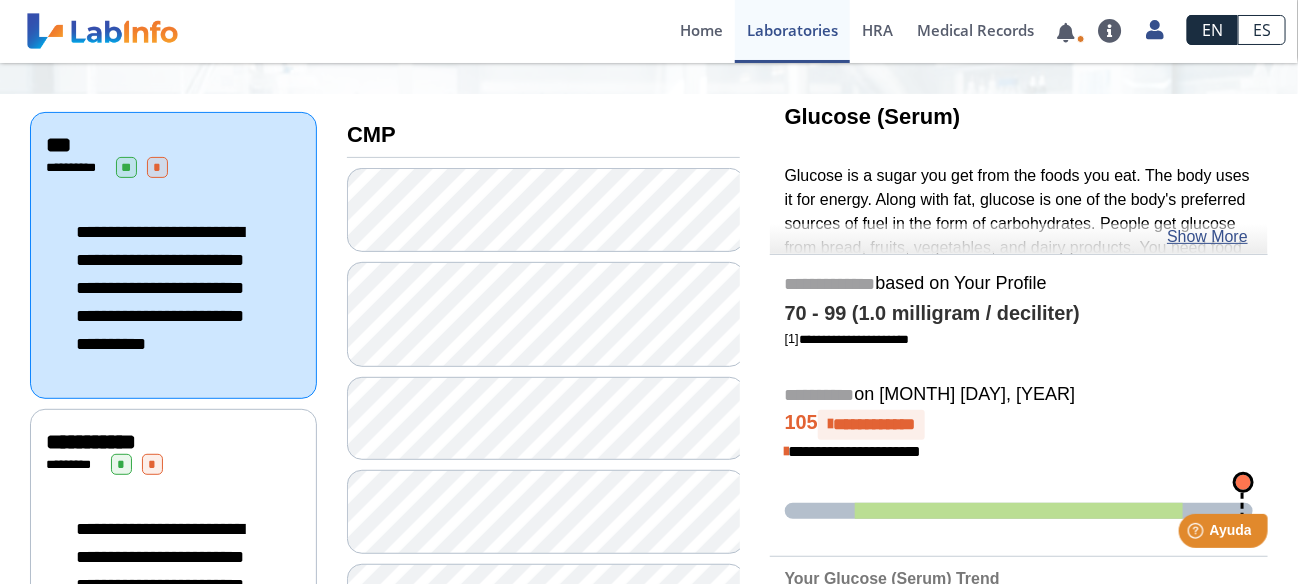 scroll, scrollTop: 0, scrollLeft: 0, axis: both 